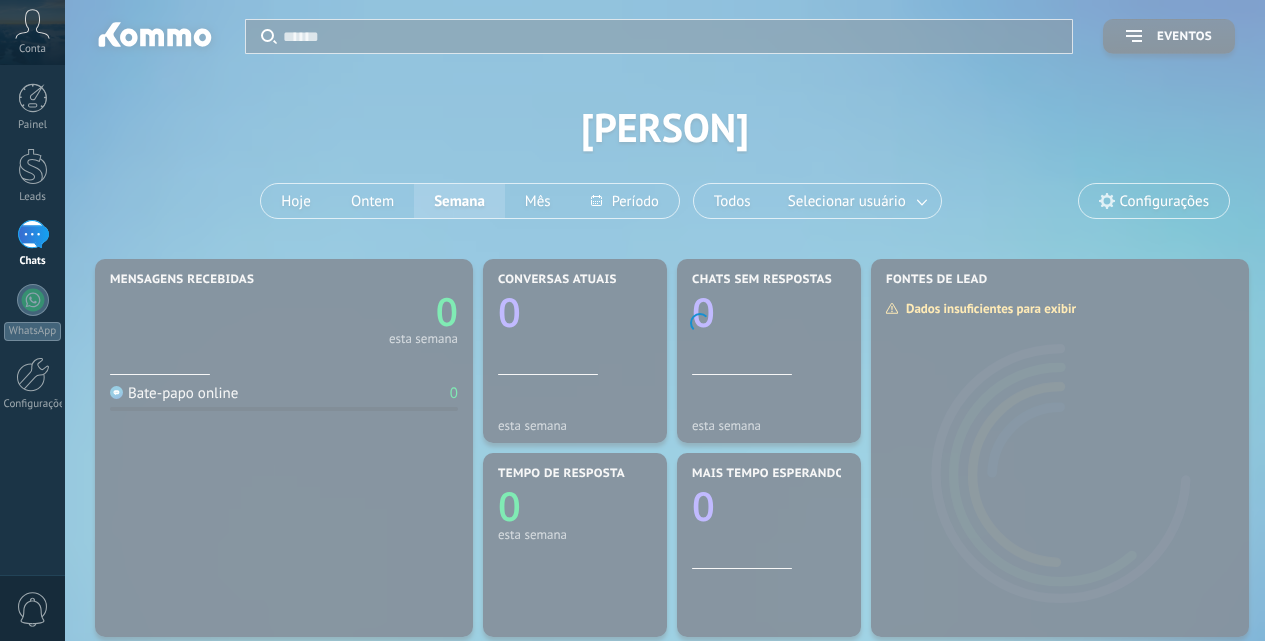 scroll, scrollTop: 0, scrollLeft: 0, axis: both 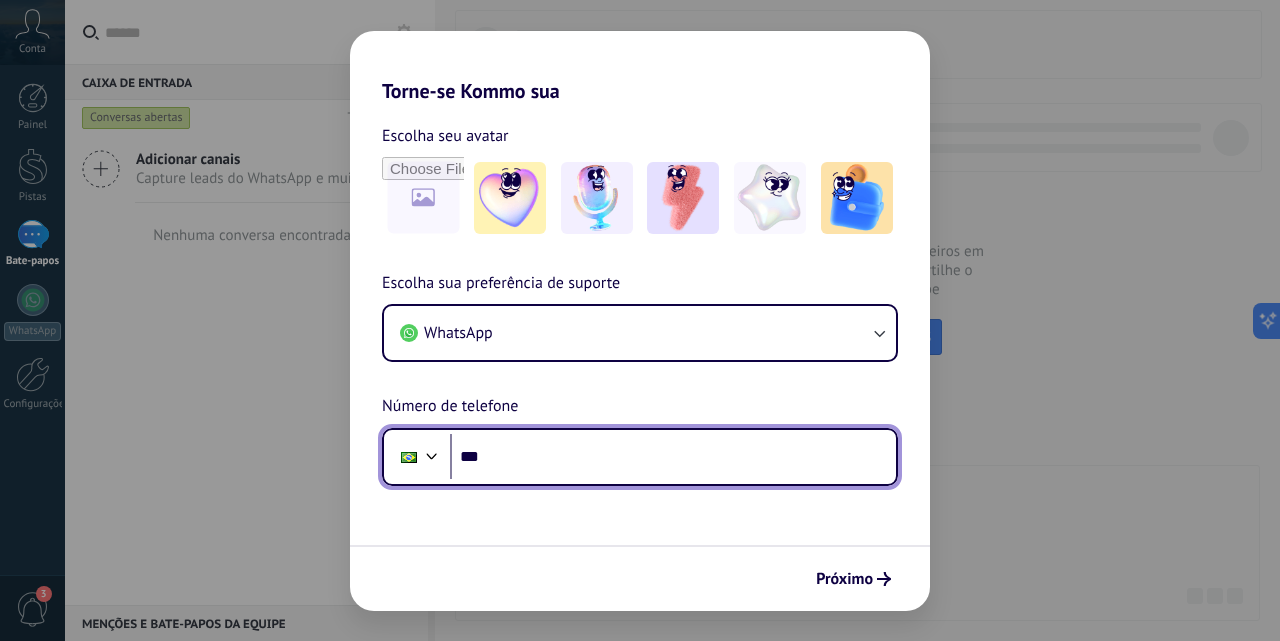 click on "***" at bounding box center [673, 457] 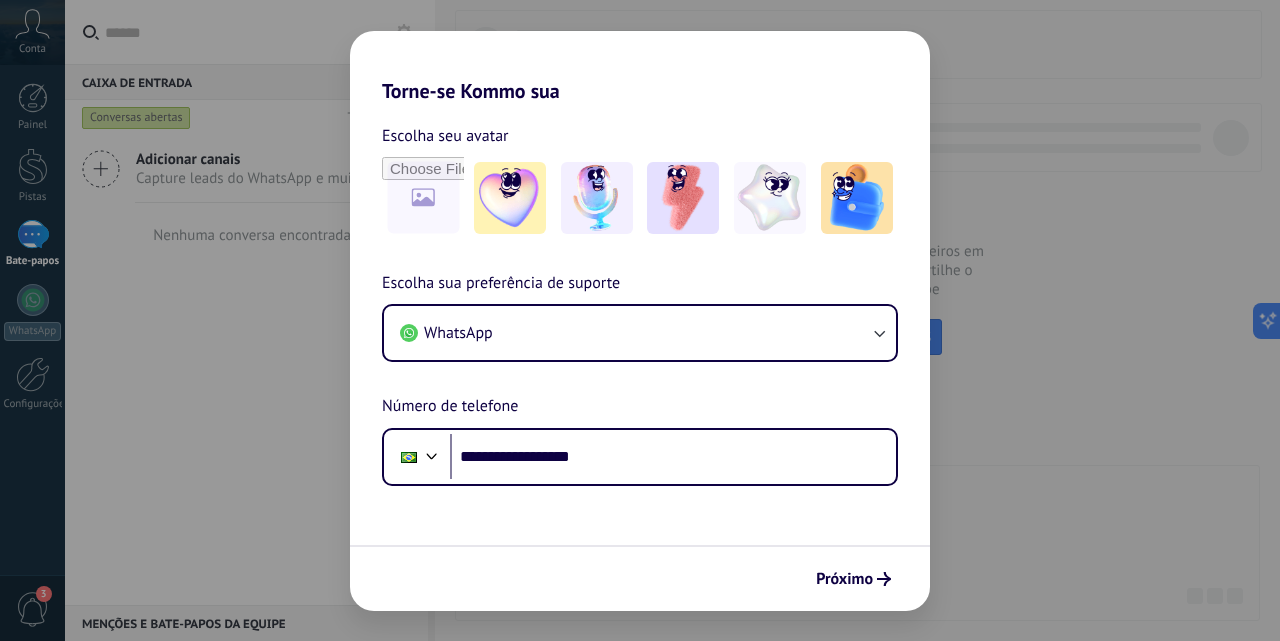 click on "**********" at bounding box center (640, 320) 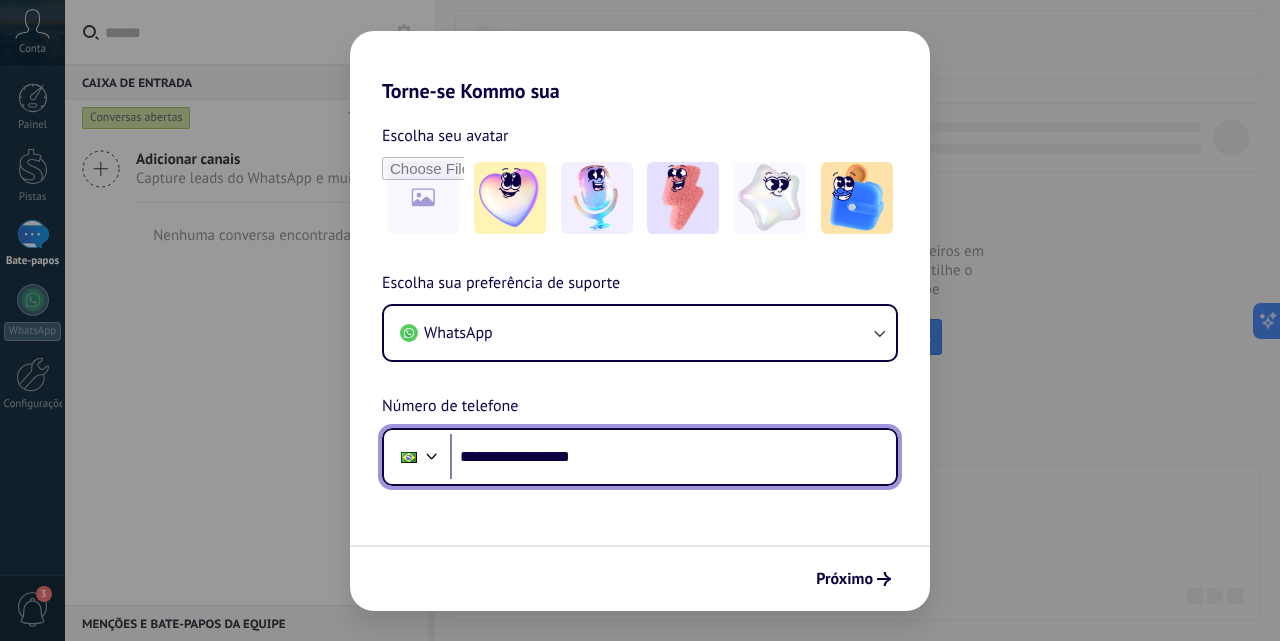 click on "**********" at bounding box center (673, 457) 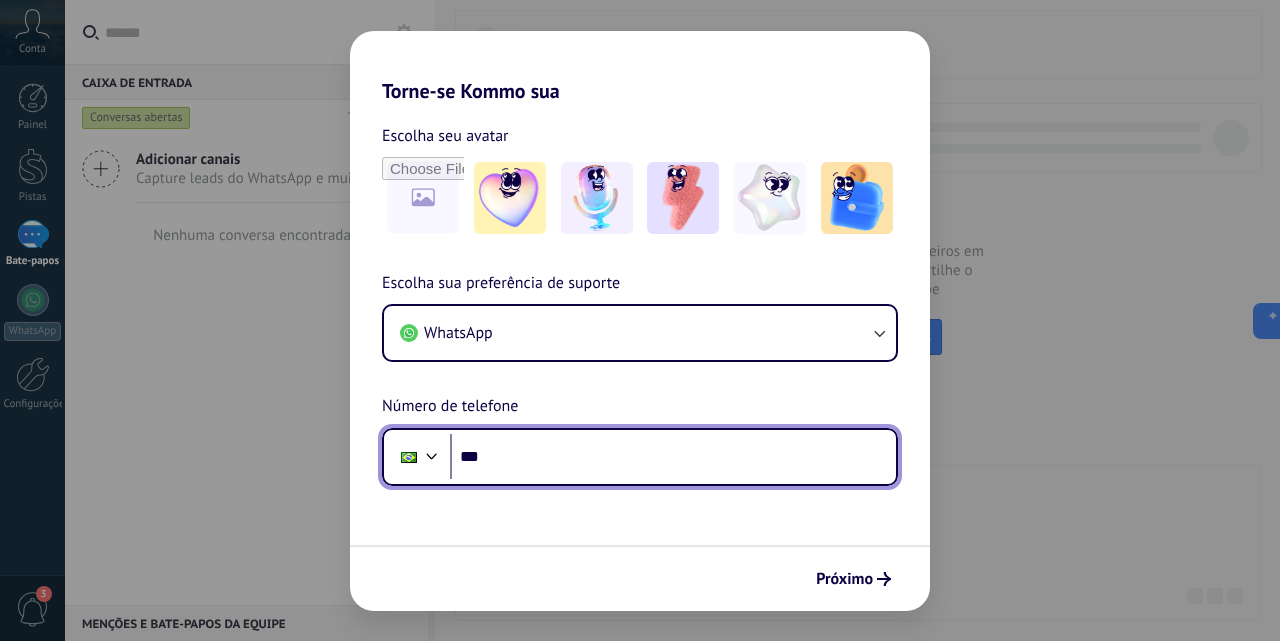 type on "**" 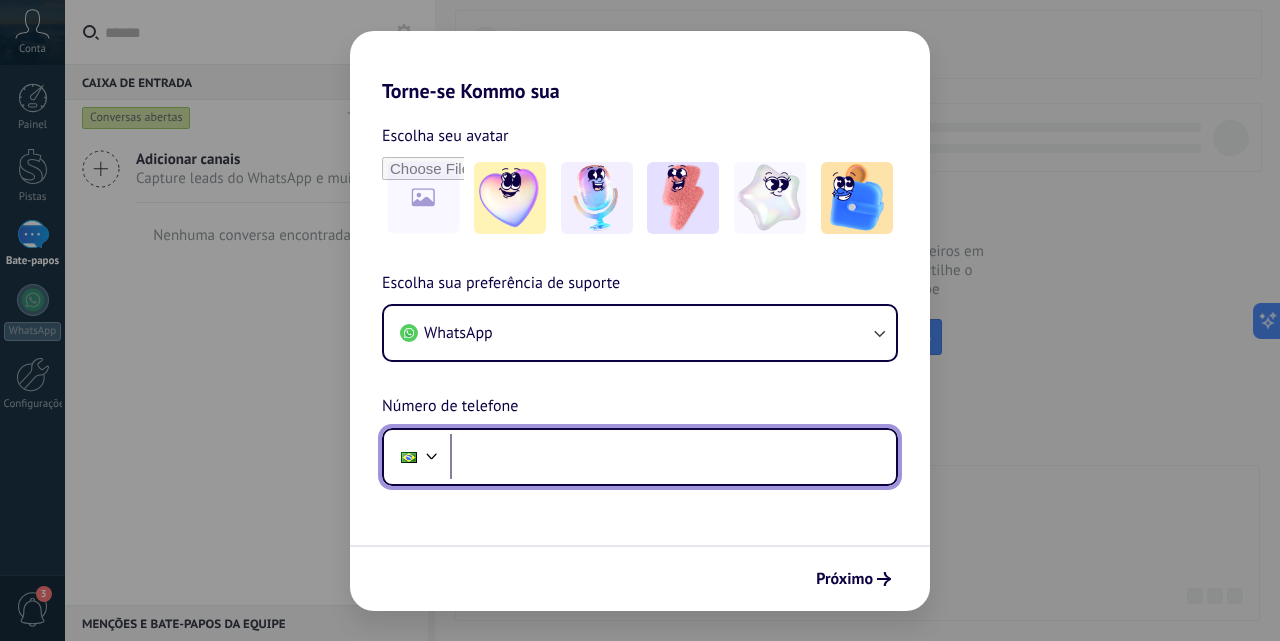 type 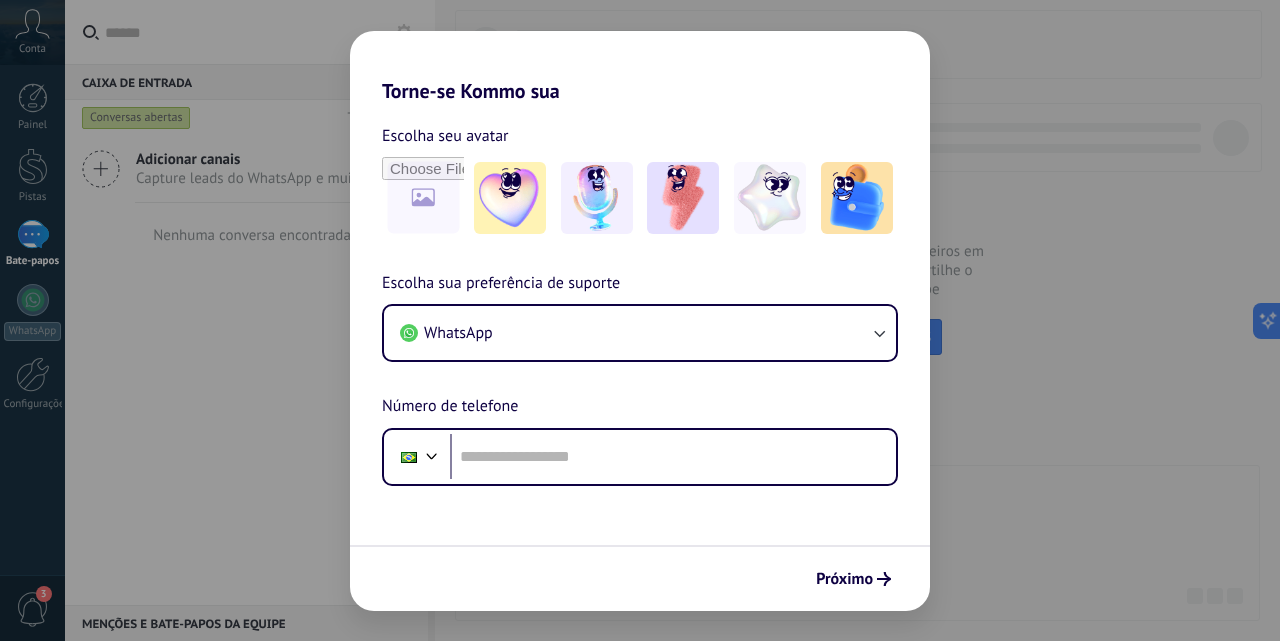 click on "Torne-se Kommo sua Escolha seu avatar Escolha sua preferência de suporte WhatsApp Número de telefone Telefone Próximo" at bounding box center (640, 320) 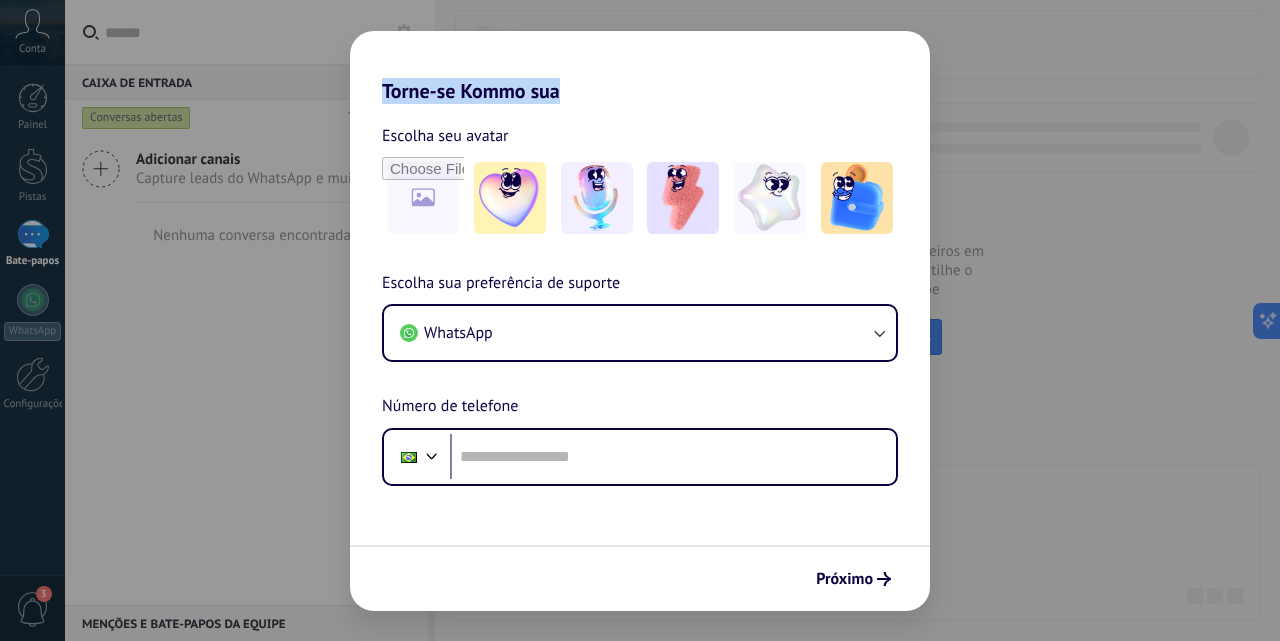 click on "Torne-se Kommo sua Escolha seu avatar Escolha sua preferência de suporte WhatsApp Número de telefone Telefone Próximo" at bounding box center [640, 320] 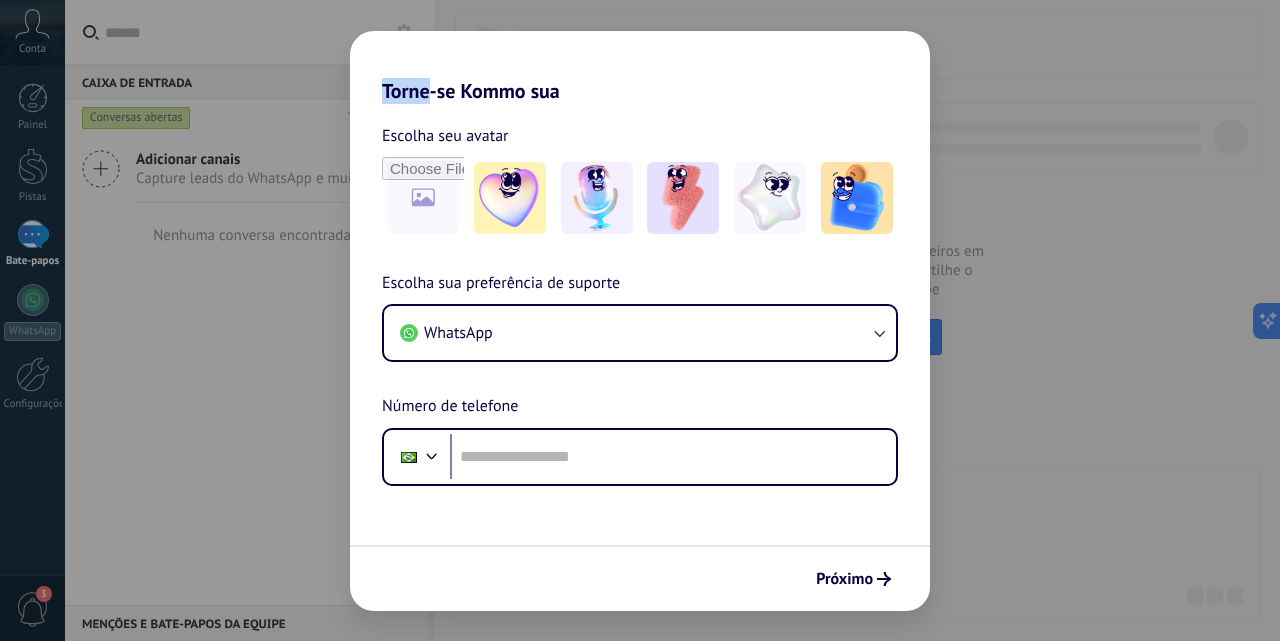 click on "Torne-se Kommo sua Escolha seu avatar Escolha sua preferência de suporte WhatsApp Número de telefone Telefone Próximo" at bounding box center (640, 320) 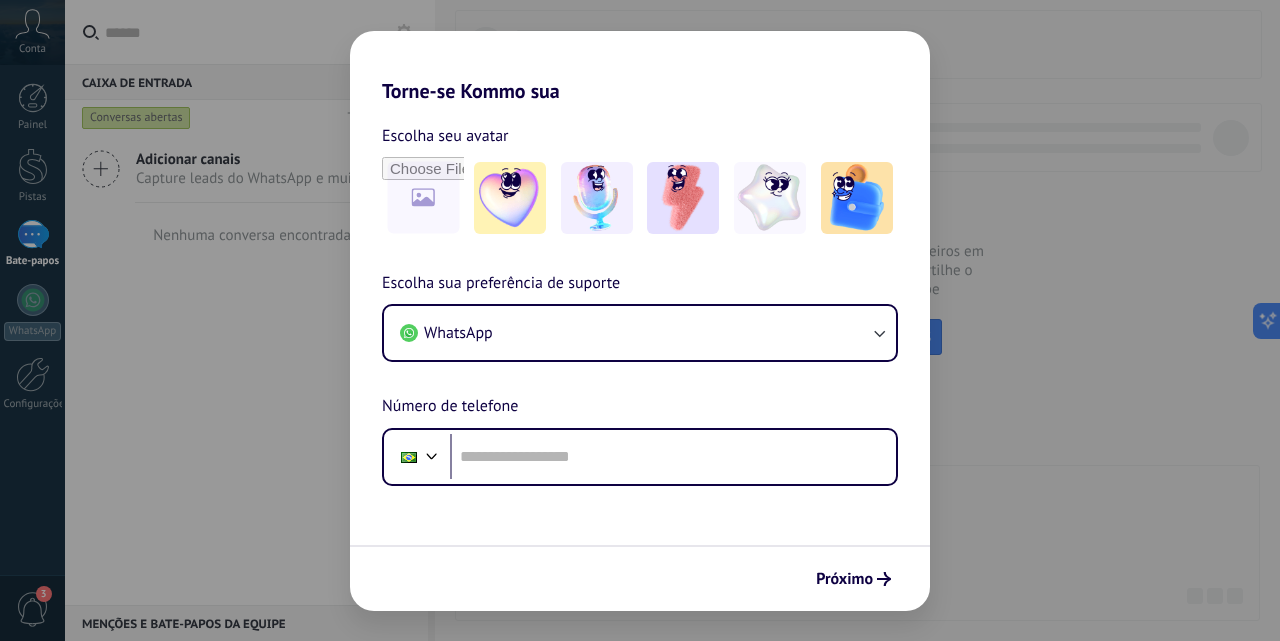 click on "Torne-se Kommo sua Escolha seu avatar Escolha sua preferência de suporte WhatsApp Número de telefone Telefone Próximo" at bounding box center [640, 320] 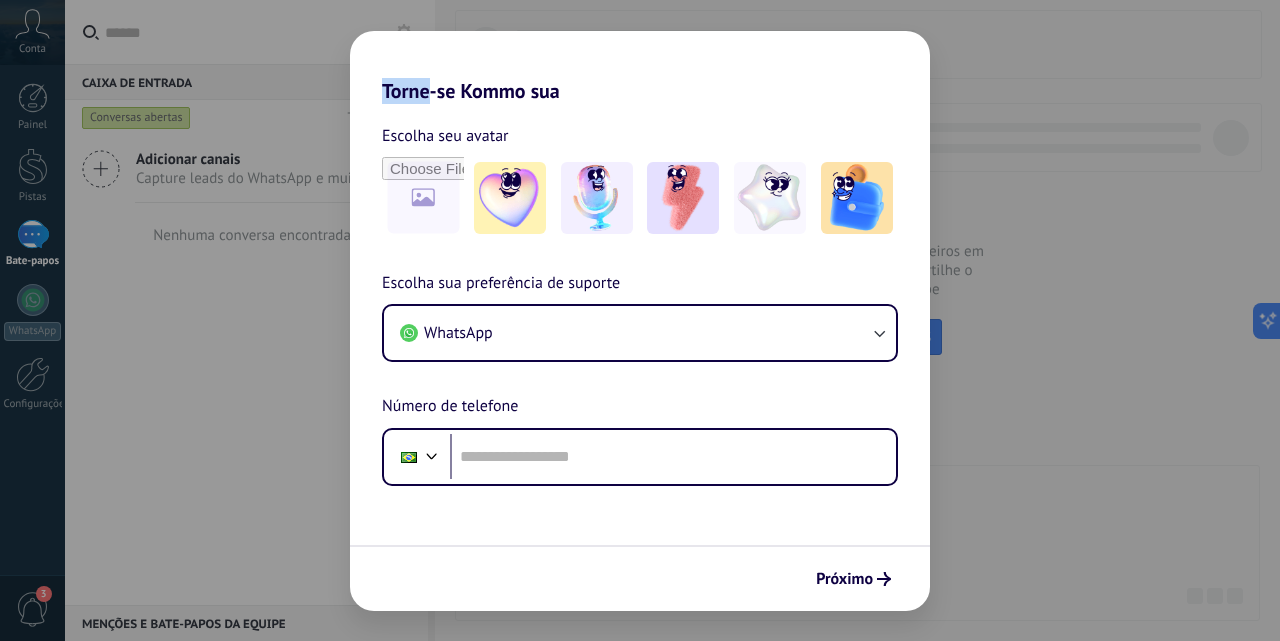 click on "Torne-se Kommo sua Escolha seu avatar Escolha sua preferência de suporte WhatsApp Número de telefone Telefone Próximo" at bounding box center (640, 320) 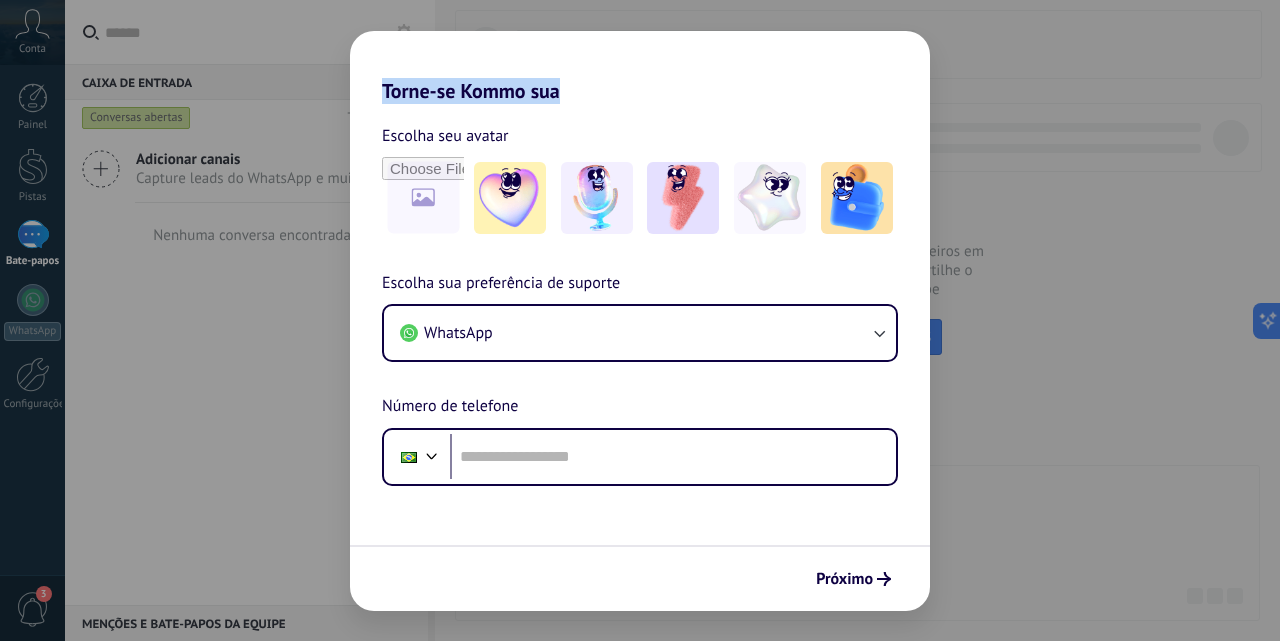 click on "Torne-se Kommo sua Escolha seu avatar Escolha sua preferência de suporte WhatsApp Número de telefone Telefone Próximo" at bounding box center (640, 320) 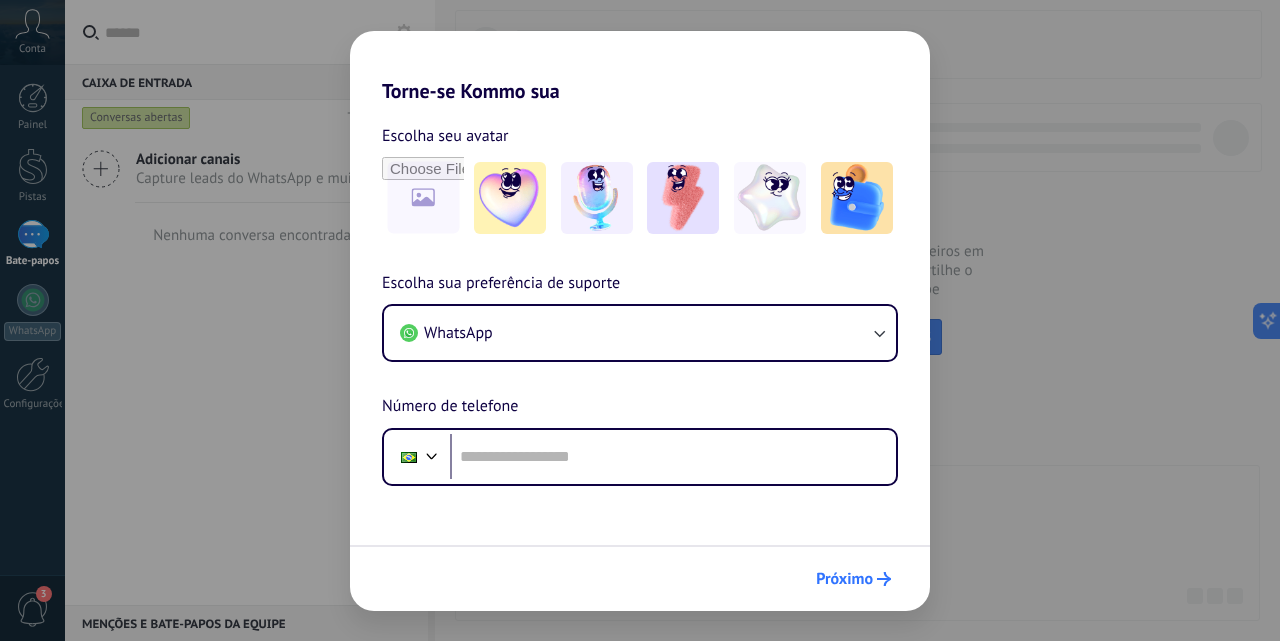 click on "Próximo" at bounding box center (844, 579) 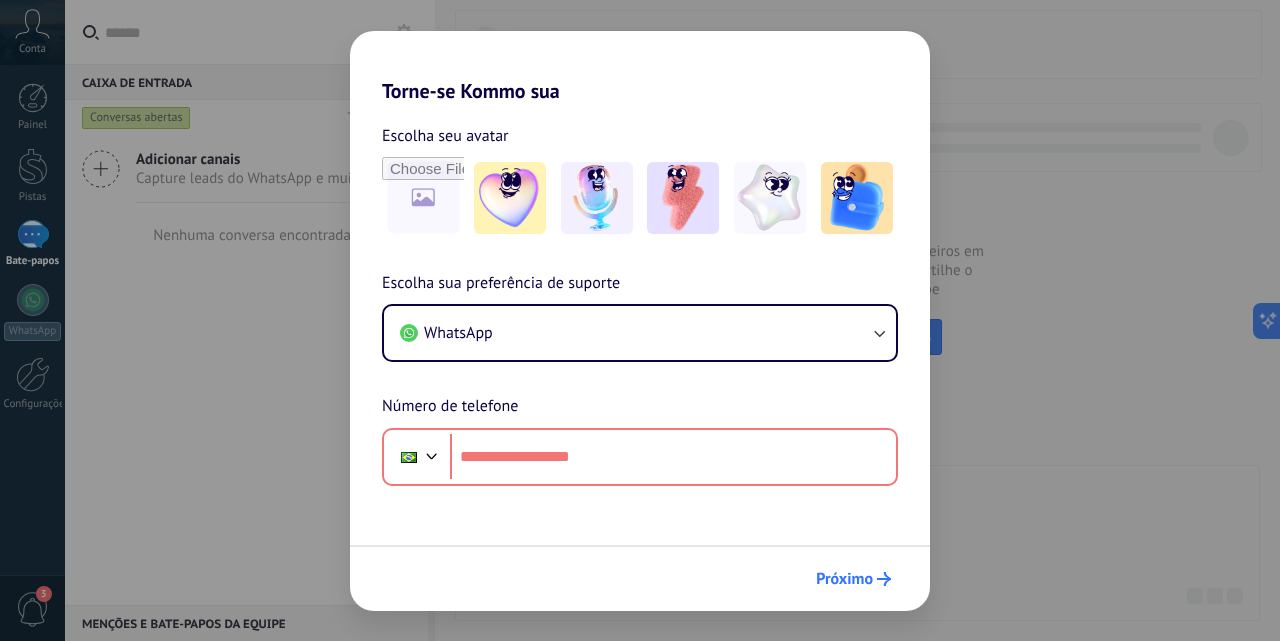 click 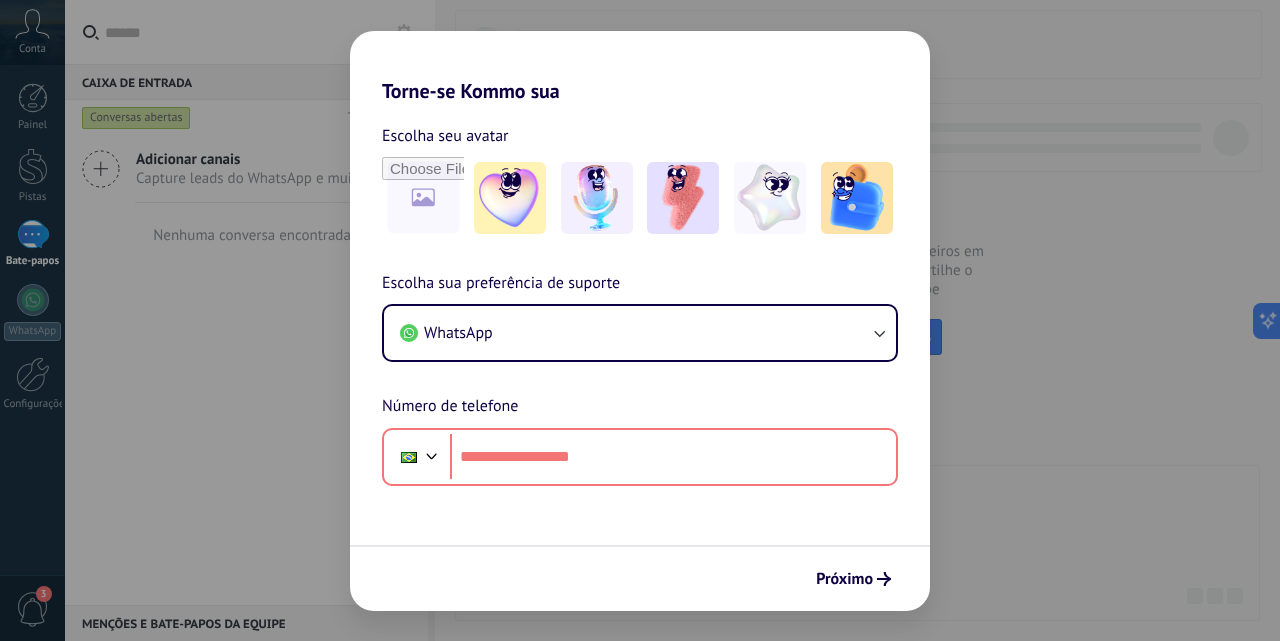 click on "Torne-se Kommo sua Escolha seu avatar Escolha sua preferência de suporte WhatsApp Número de telefone Telefone Próximo" at bounding box center (640, 320) 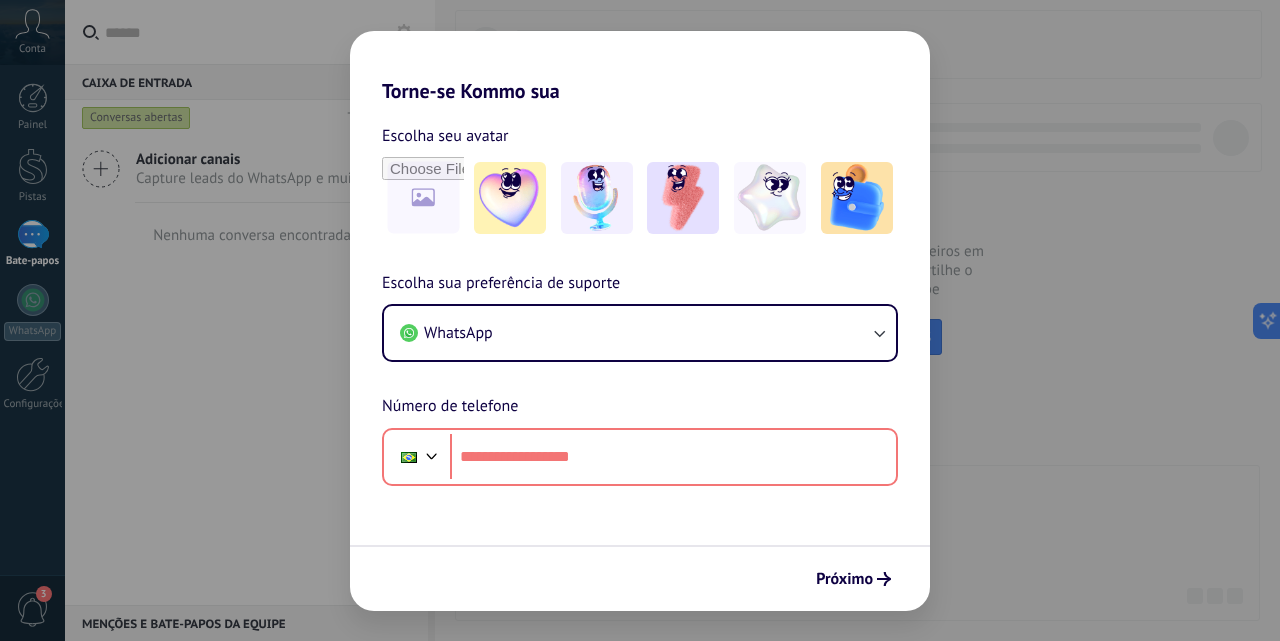click on "Torne-se Kommo sua Escolha seu avatar Escolha sua preferência de suporte WhatsApp Número de telefone Telefone Próximo" at bounding box center (640, 320) 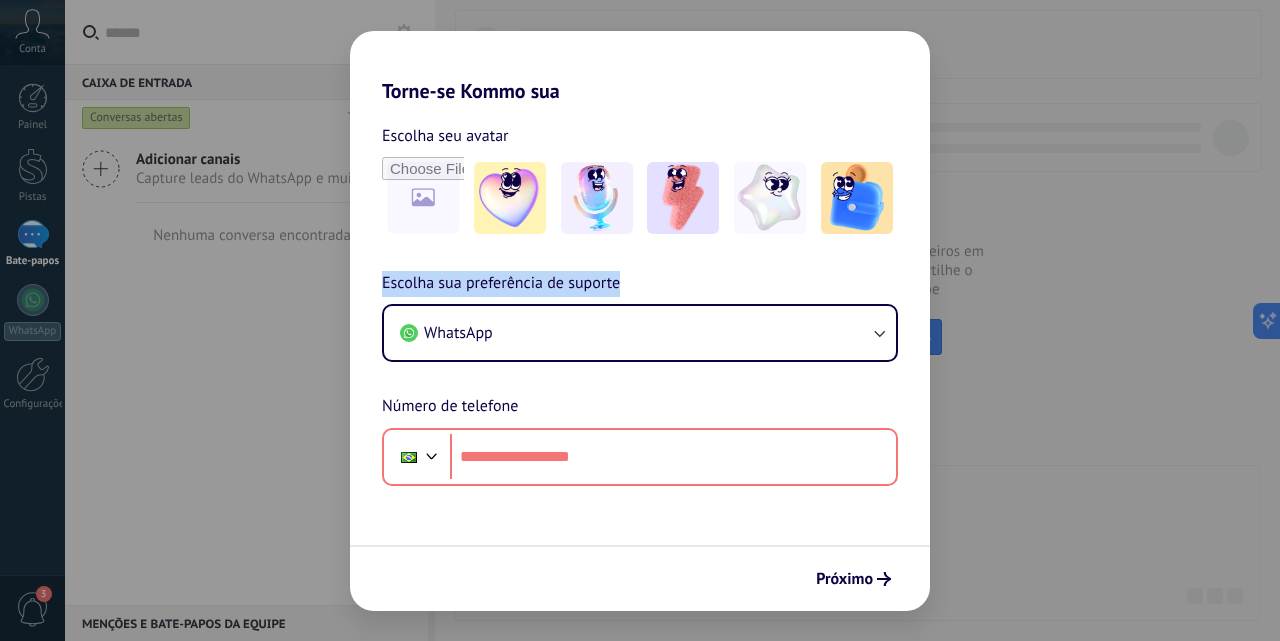 click on "Torne-se Kommo sua Escolha seu avatar Escolha sua preferência de suporte WhatsApp Número de telefone Telefone Próximo" at bounding box center (640, 320) 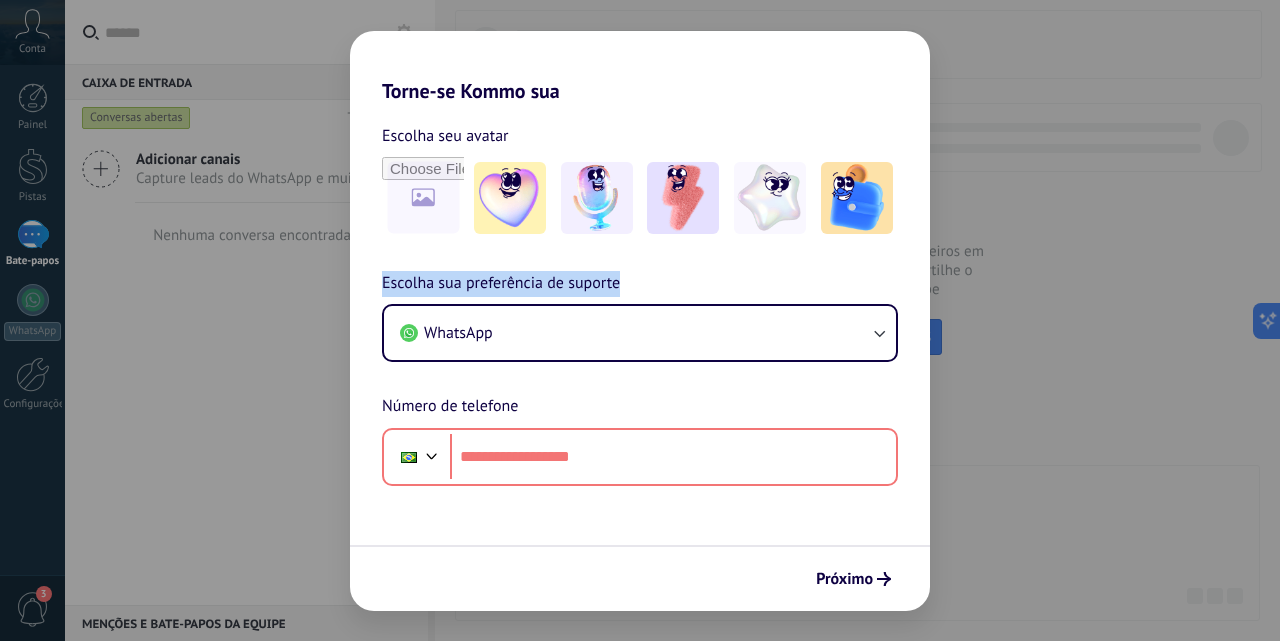 click on "Torne-se Kommo sua Escolha seu avatar Escolha sua preferência de suporte WhatsApp Número de telefone Telefone Próximo" at bounding box center (640, 320) 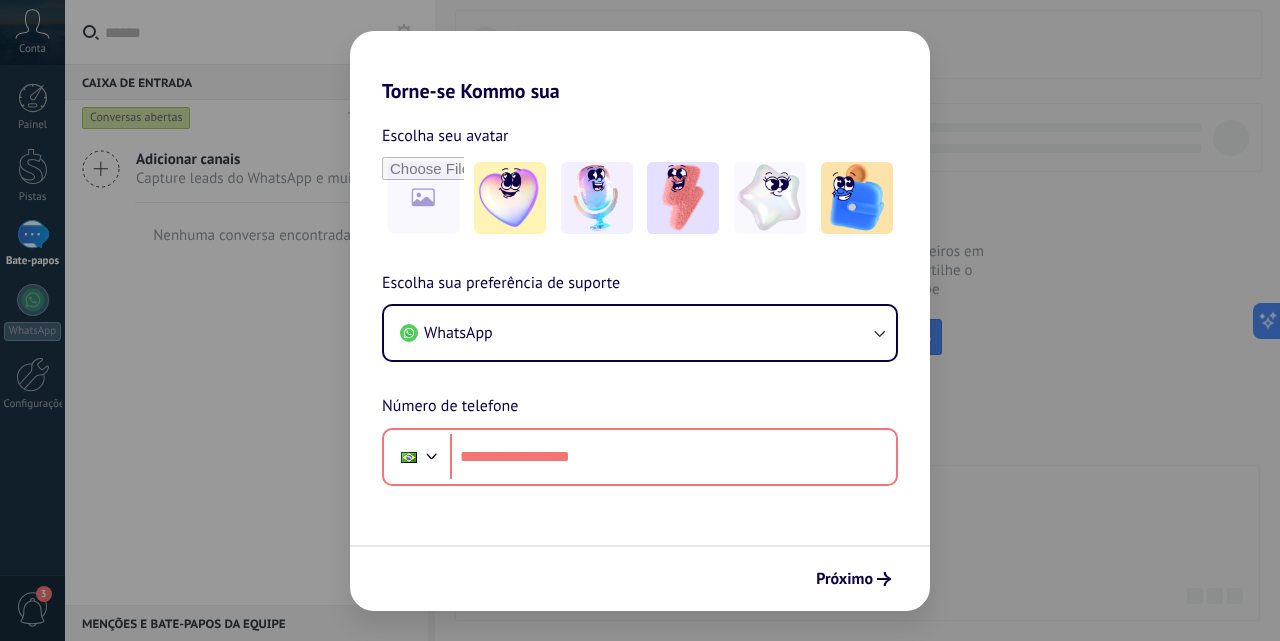 click on "Torne-se Kommo sua Escolha seu avatar Escolha sua preferência de suporte WhatsApp Número de telefone Telefone Próximo" at bounding box center [640, 320] 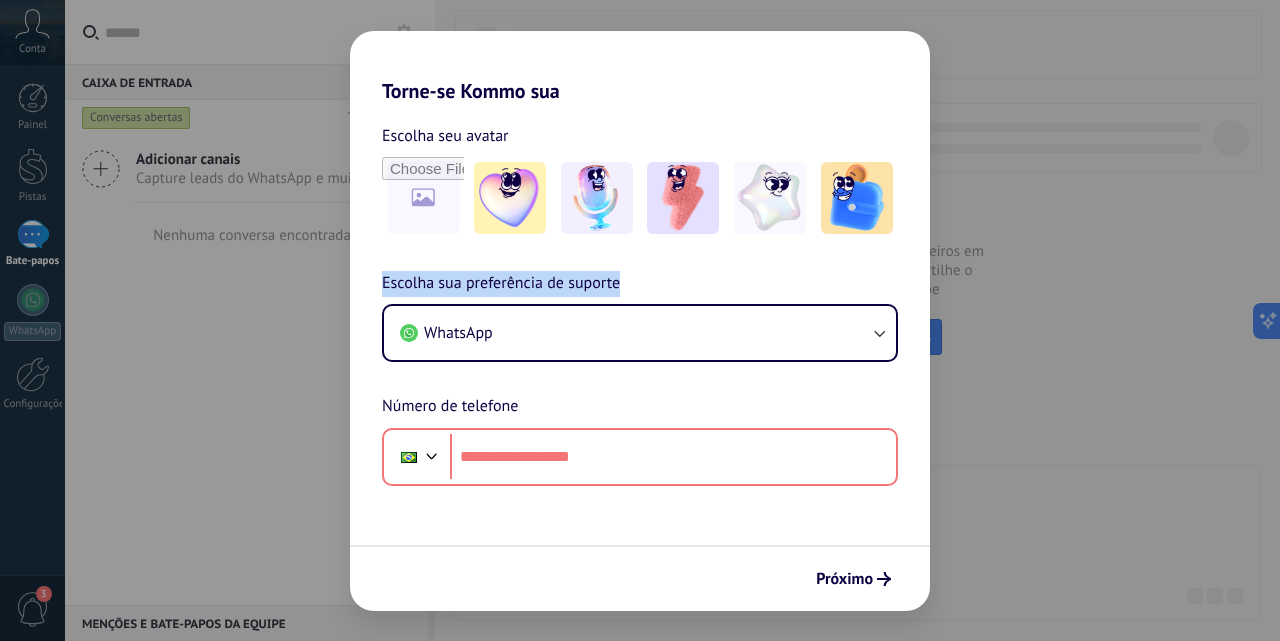 click on "Torne-se Kommo sua Escolha seu avatar Escolha sua preferência de suporte WhatsApp Número de telefone Telefone Próximo" at bounding box center [640, 320] 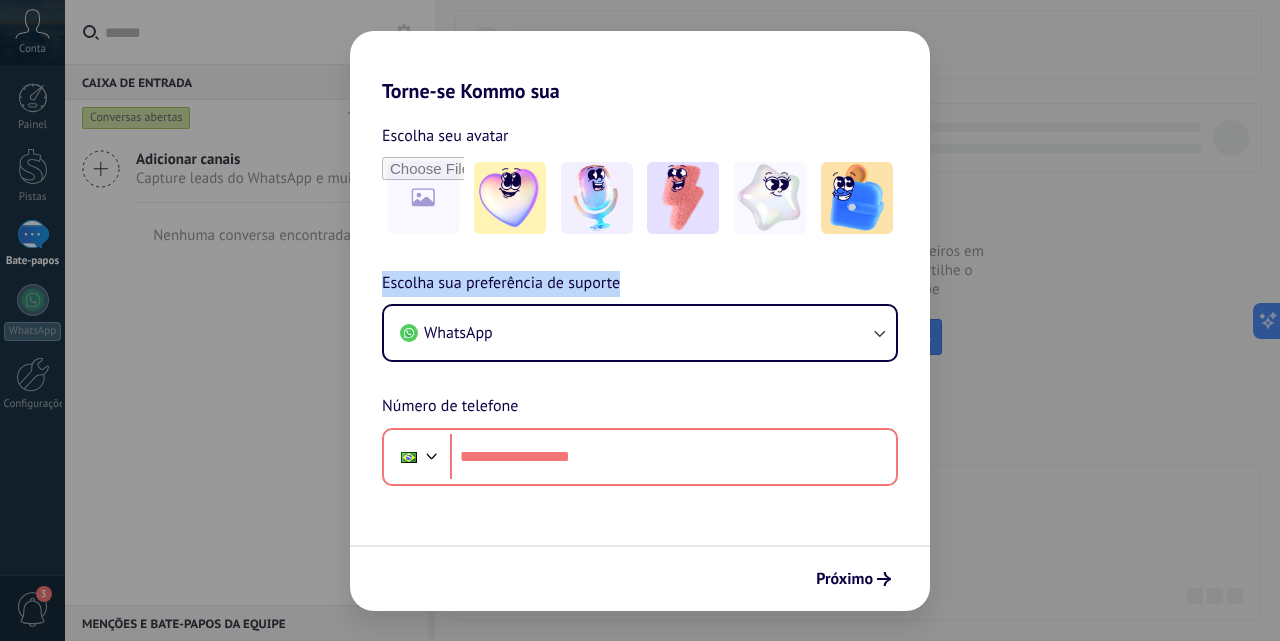 click on "Torne-se Kommo sua Escolha seu avatar Escolha sua preferência de suporte WhatsApp Número de telefone Telefone Próximo" at bounding box center [640, 320] 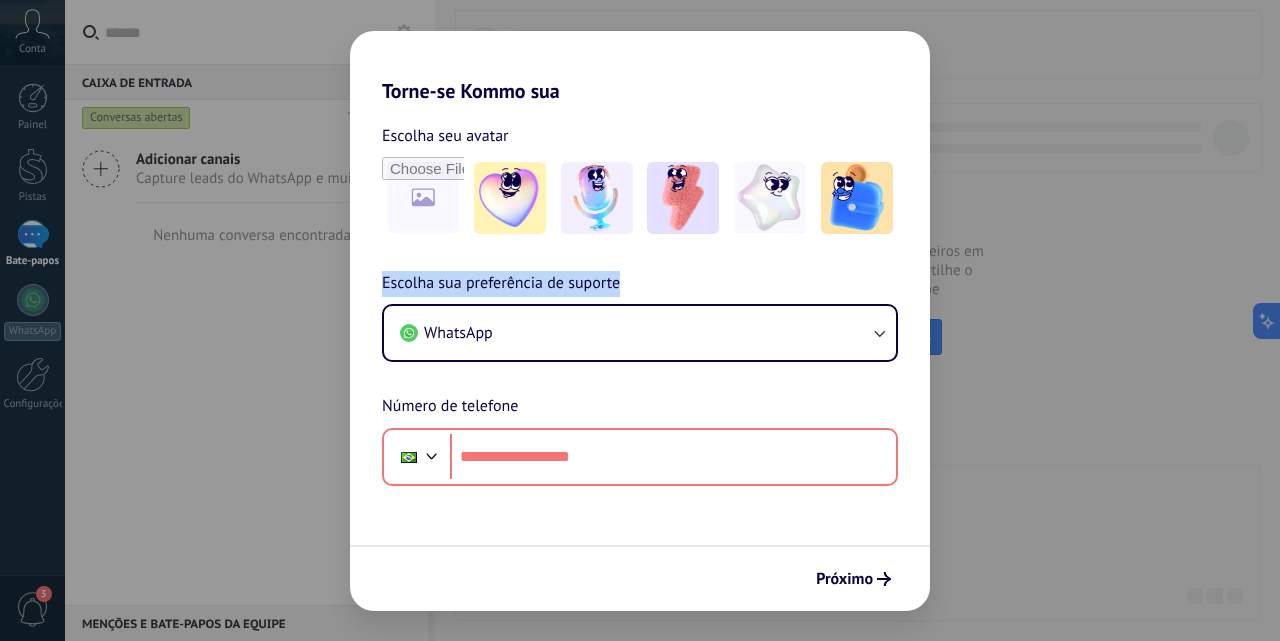 click on "Torne-se Kommo sua Escolha seu avatar Escolha sua preferência de suporte WhatsApp Número de telefone Telefone Próximo" at bounding box center [640, 320] 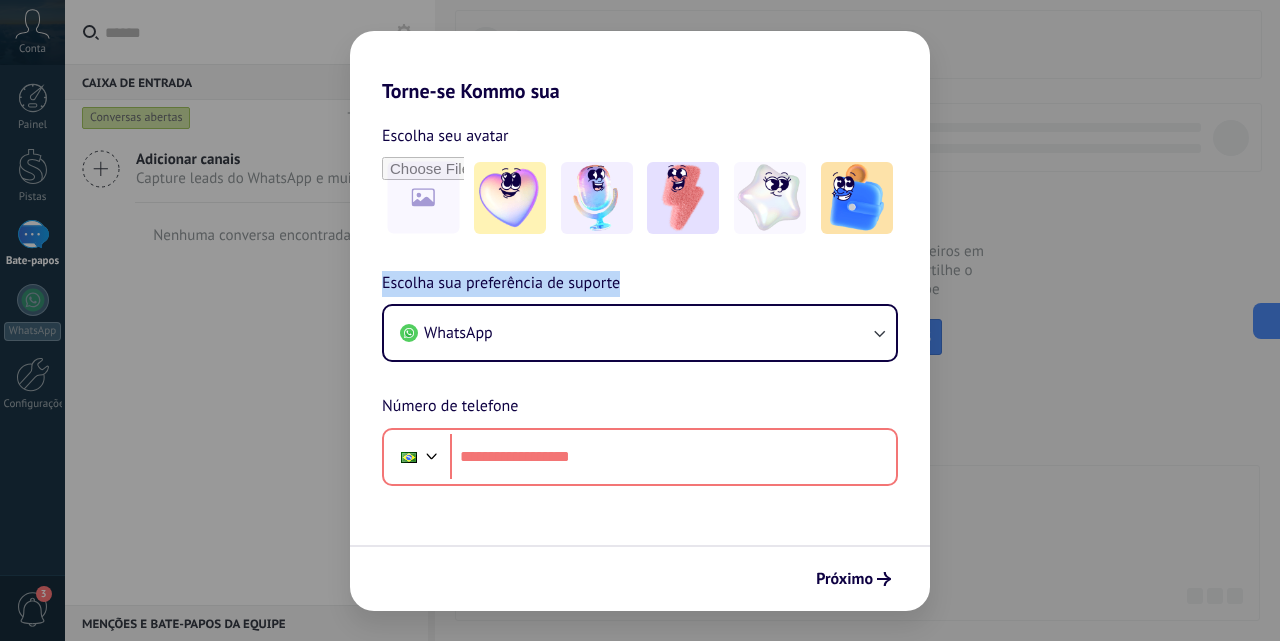 click on "Torne-se Kommo sua Escolha seu avatar Escolha sua preferência de suporte WhatsApp Número de telefone Telefone Próximo" at bounding box center [640, 320] 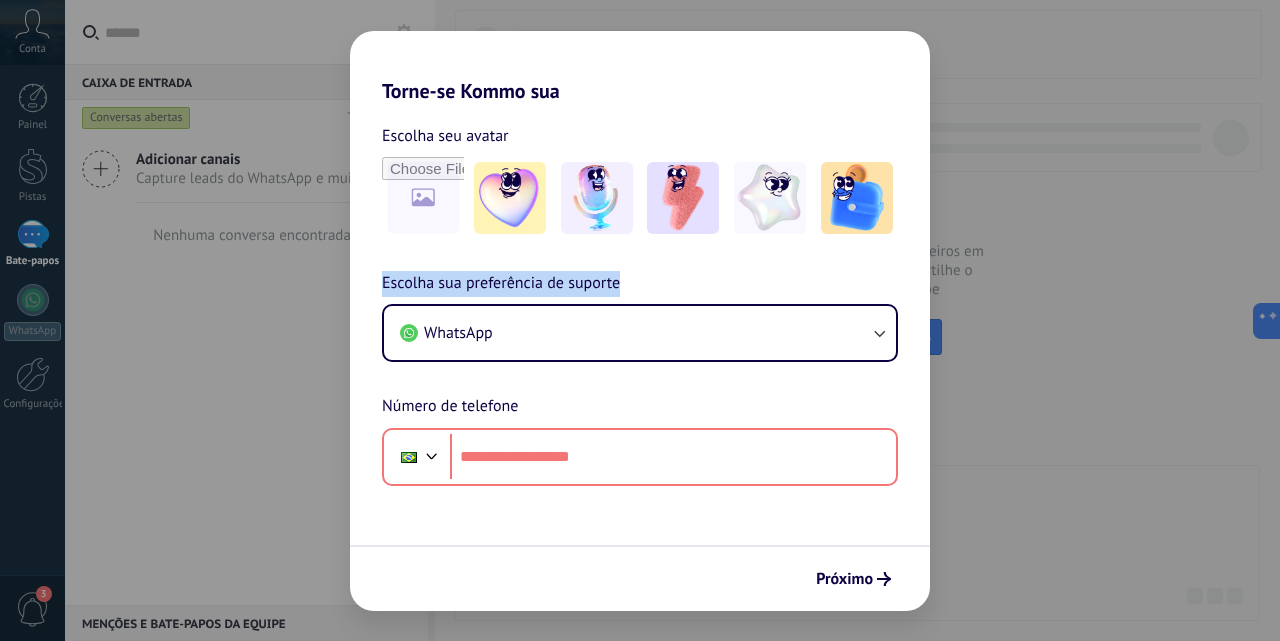 click on "Torne-se Kommo sua Escolha seu avatar Escolha sua preferência de suporte WhatsApp Número de telefone Telefone Próximo" at bounding box center [640, 320] 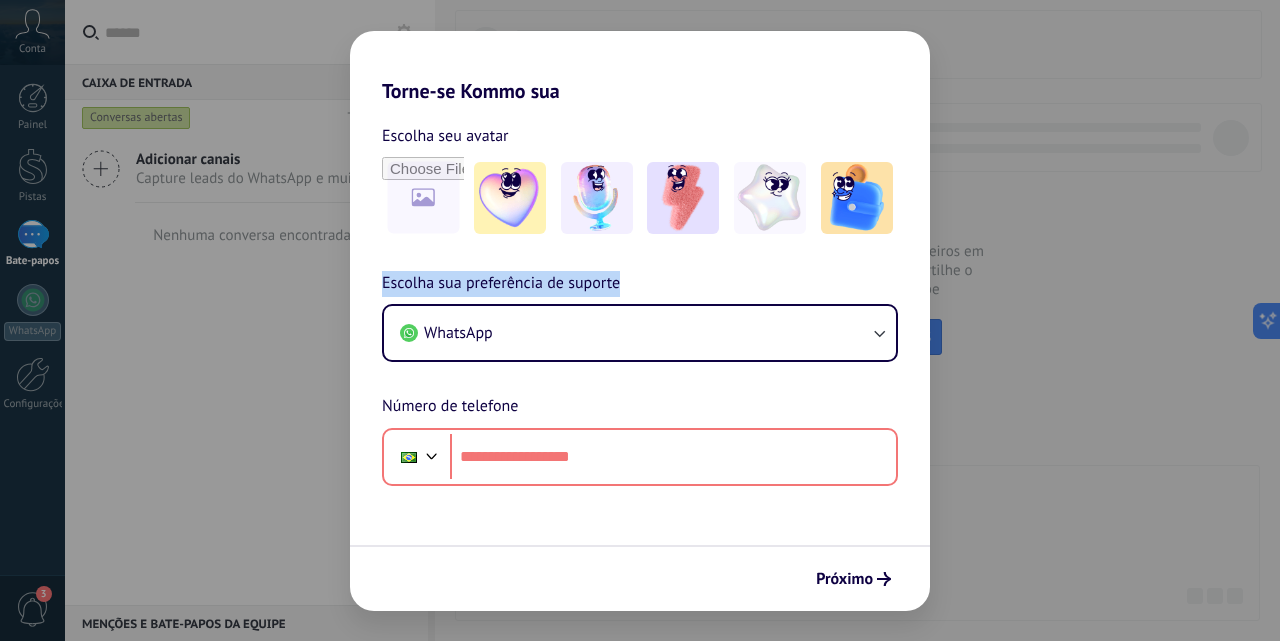 click on "Torne-se Kommo sua Escolha seu avatar Escolha sua preferência de suporte WhatsApp Número de telefone Telefone Próximo" at bounding box center [640, 320] 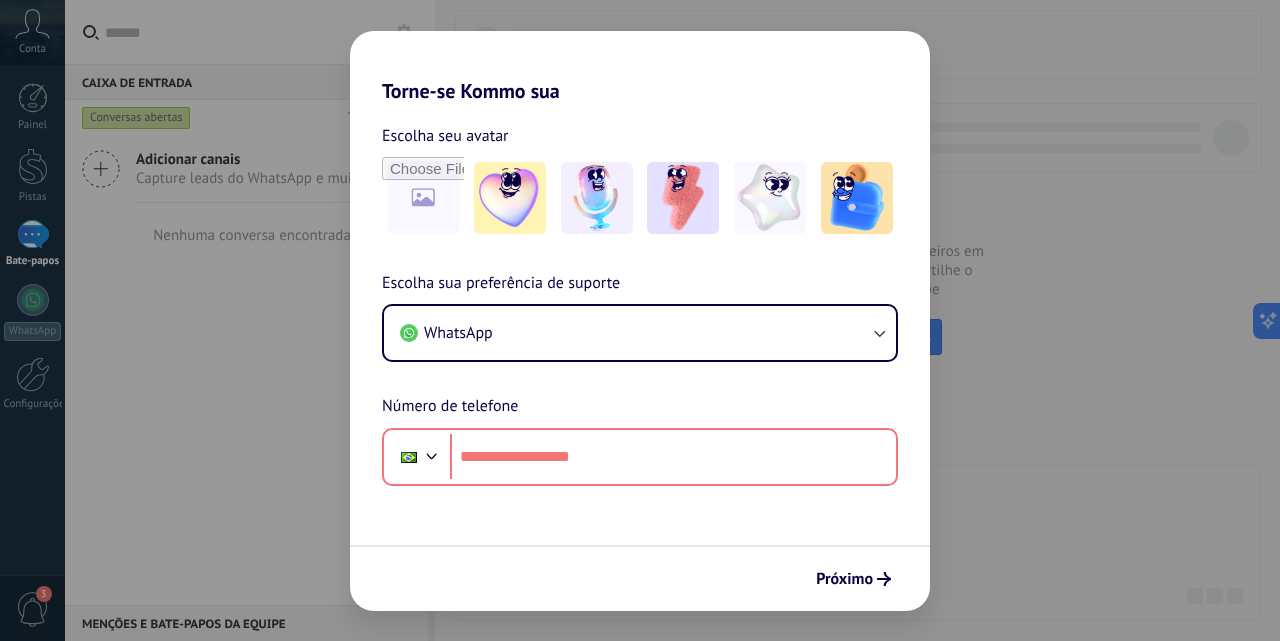 click on "Torne-se Kommo sua Escolha seu avatar Escolha sua preferência de suporte WhatsApp Número de telefone Telefone Próximo" at bounding box center [640, 320] 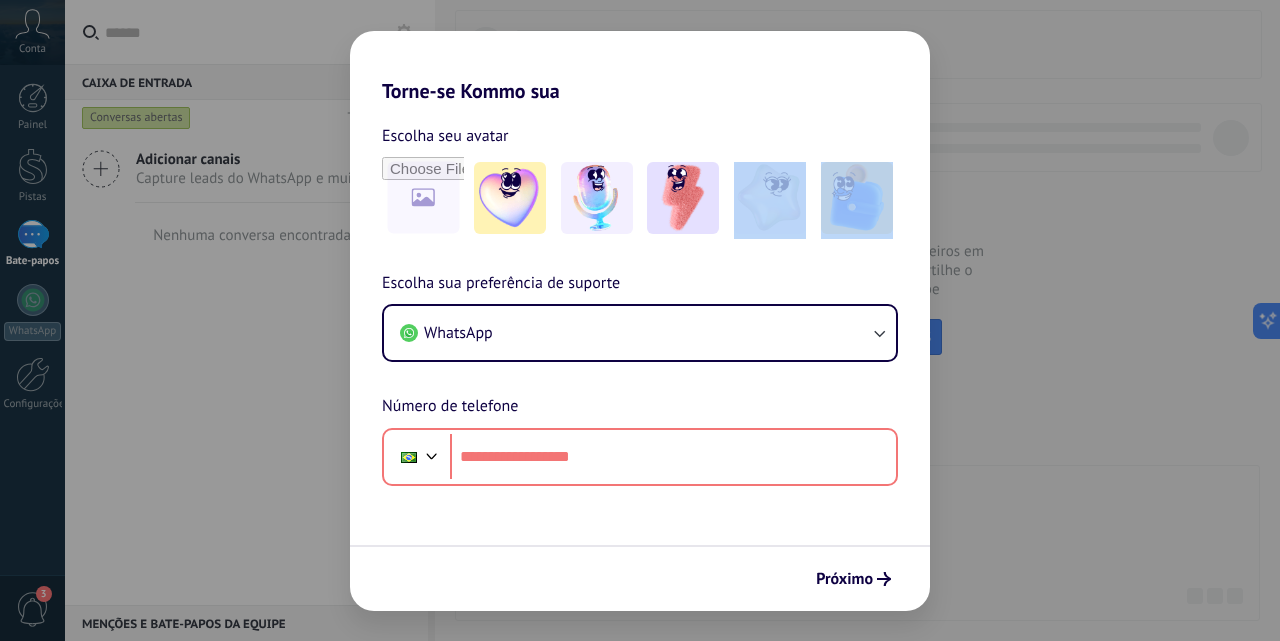 click on "Torne-se Kommo sua Escolha seu avatar Escolha sua preferência de suporte WhatsApp Número de telefone Telefone Próximo" at bounding box center [640, 320] 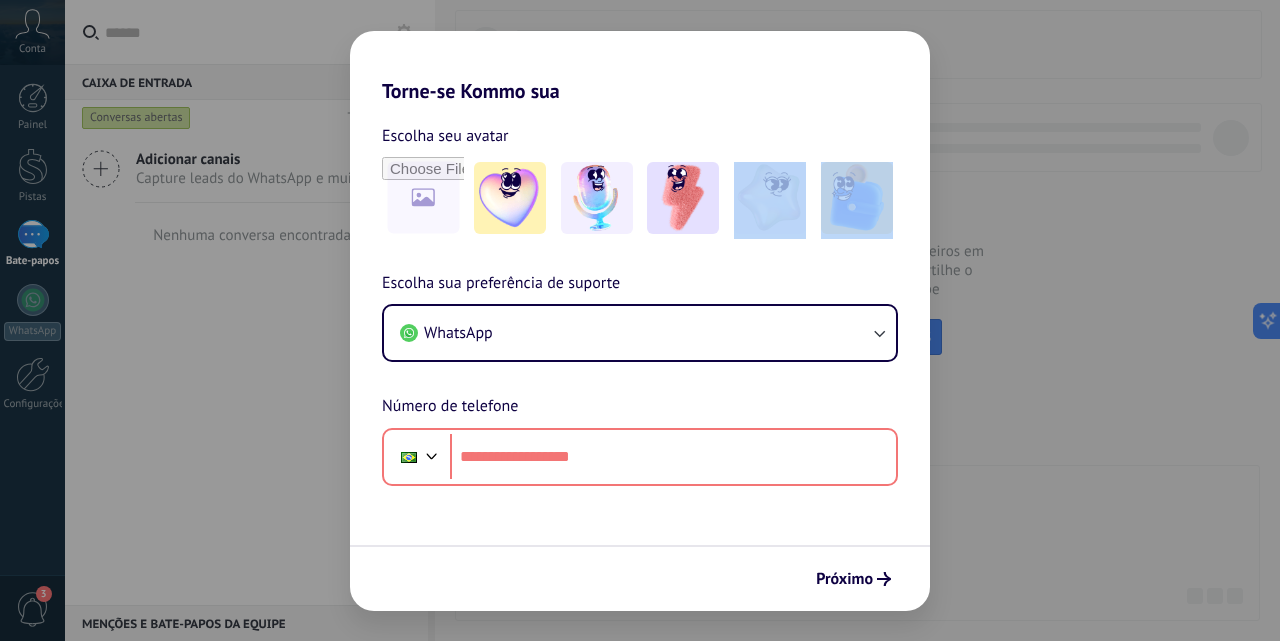 click on "Torne-se Kommo sua Escolha seu avatar Escolha sua preferência de suporte WhatsApp Número de telefone Telefone Próximo" at bounding box center (640, 320) 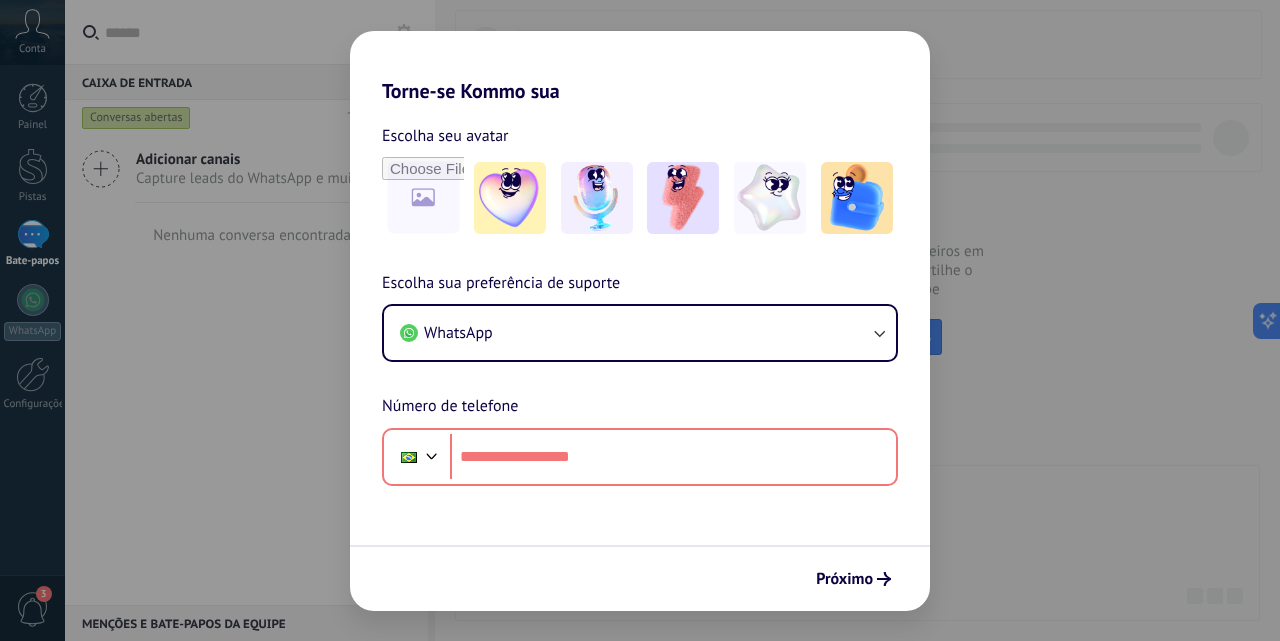 click on "Torne-se Kommo sua Escolha seu avatar Escolha sua preferência de suporte WhatsApp Número de telefone Telefone Próximo" at bounding box center (640, 320) 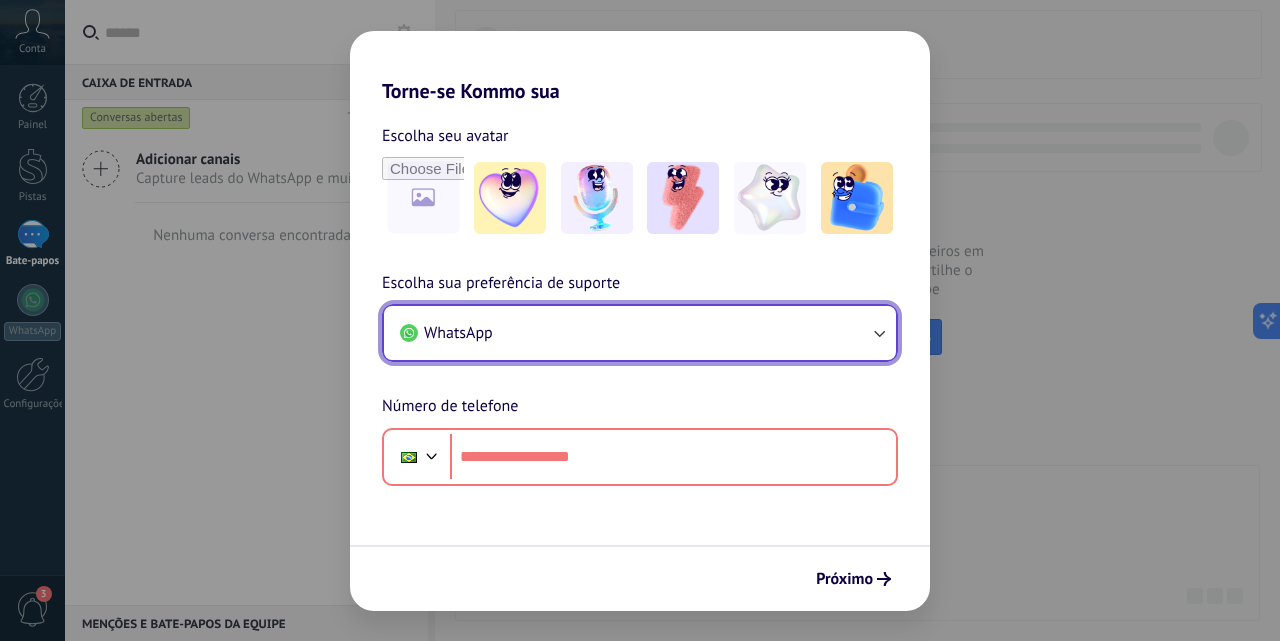 click on "WhatsApp" at bounding box center [640, 333] 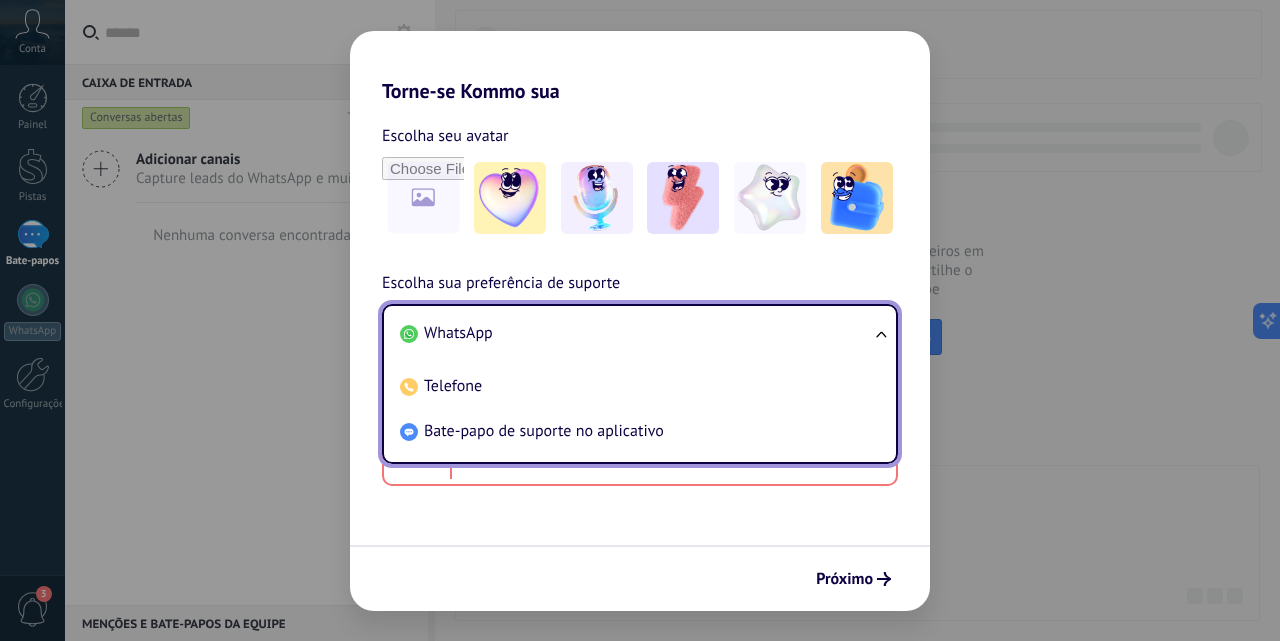 click on "Torne-se Kommo sua Escolha seu avatar Escolha sua preferência de suporte WhatsApp WhatsApp Telefone Bate-papo de suporte no aplicativo Número de telefone Telefone Próximo" at bounding box center (640, 320) 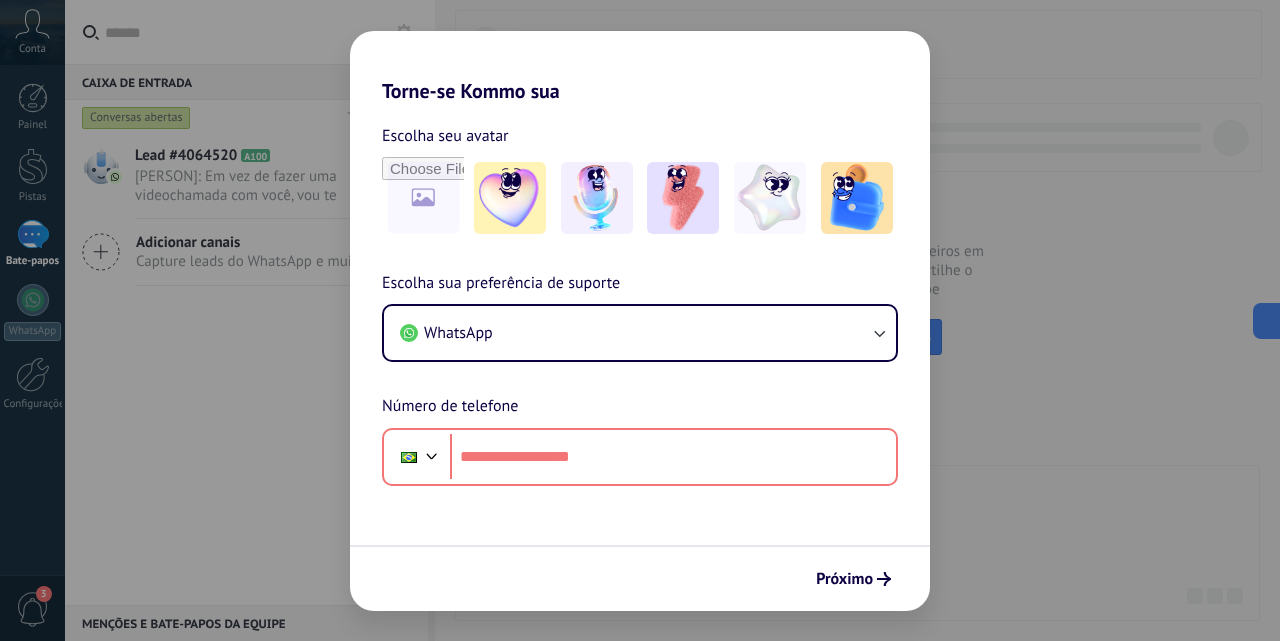 click on "Torne-se Kommo sua Escolha seu avatar Escolha sua preferência de suporte WhatsApp Número de telefone Telefone Próximo" at bounding box center (640, 320) 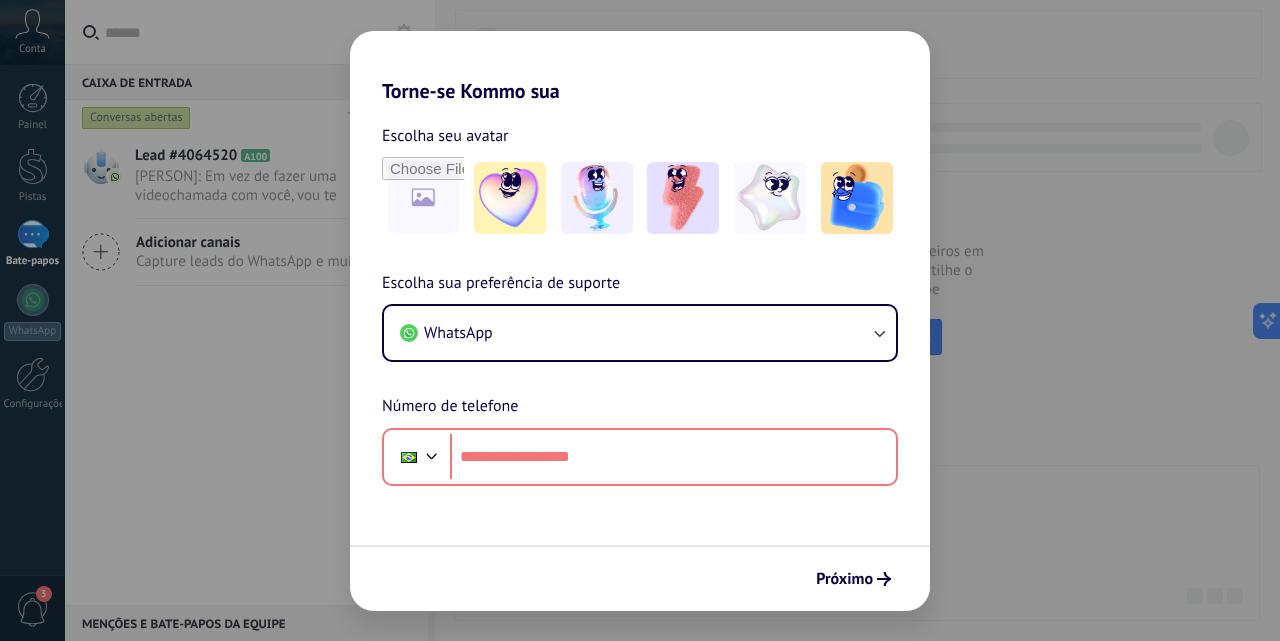 click on "Torne-se Kommo sua Escolha seu avatar Escolha sua preferência de suporte WhatsApp Número de telefone Telefone Próximo" at bounding box center [640, 320] 